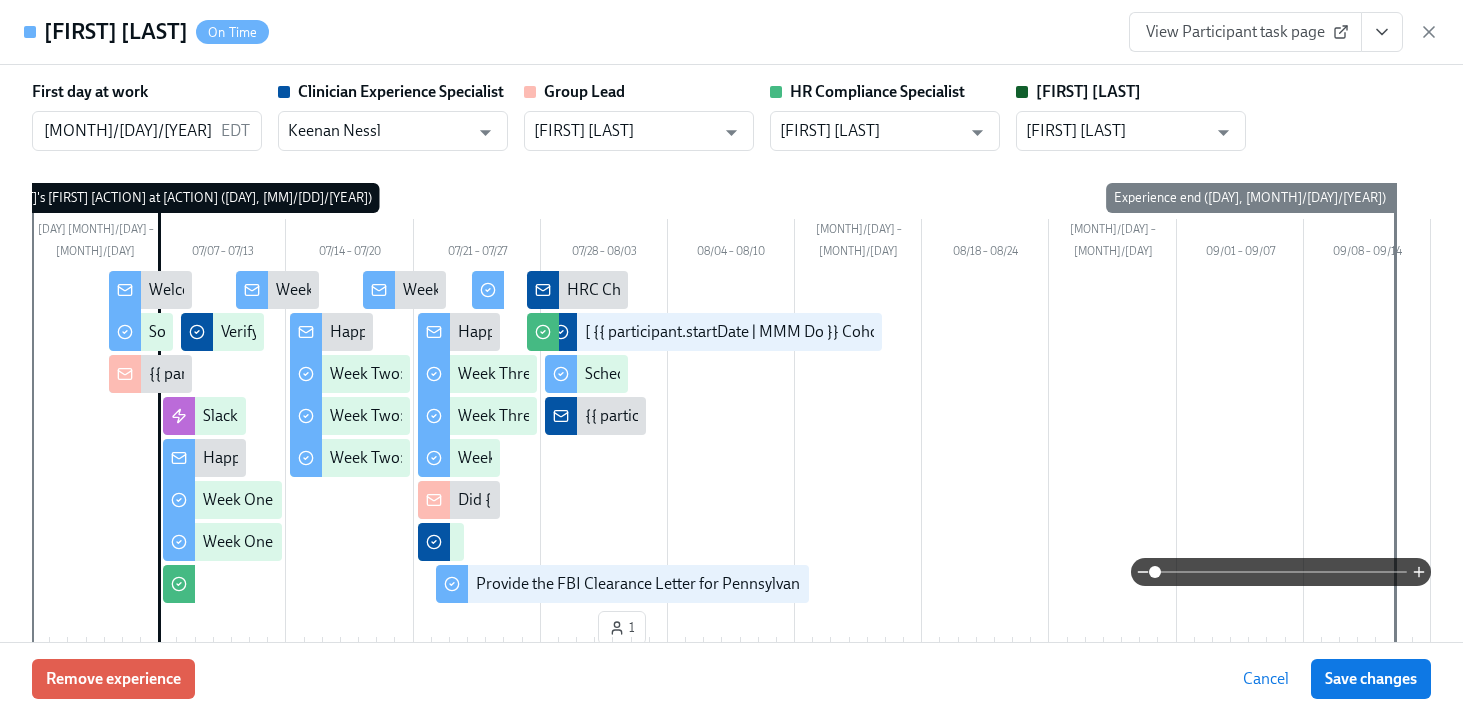 scroll, scrollTop: 1833, scrollLeft: 0, axis: vertical 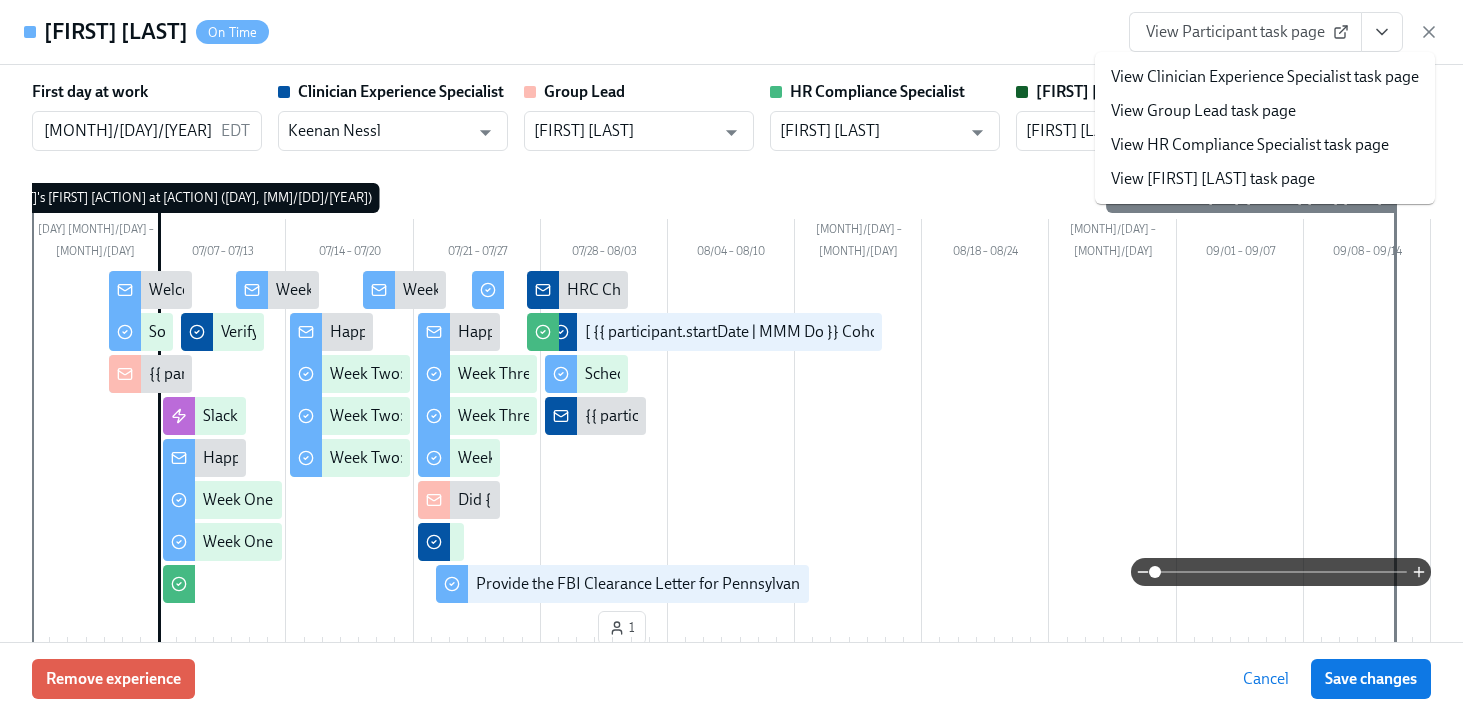 click on "View Clinician Experience Specialist task page" at bounding box center (1265, 77) 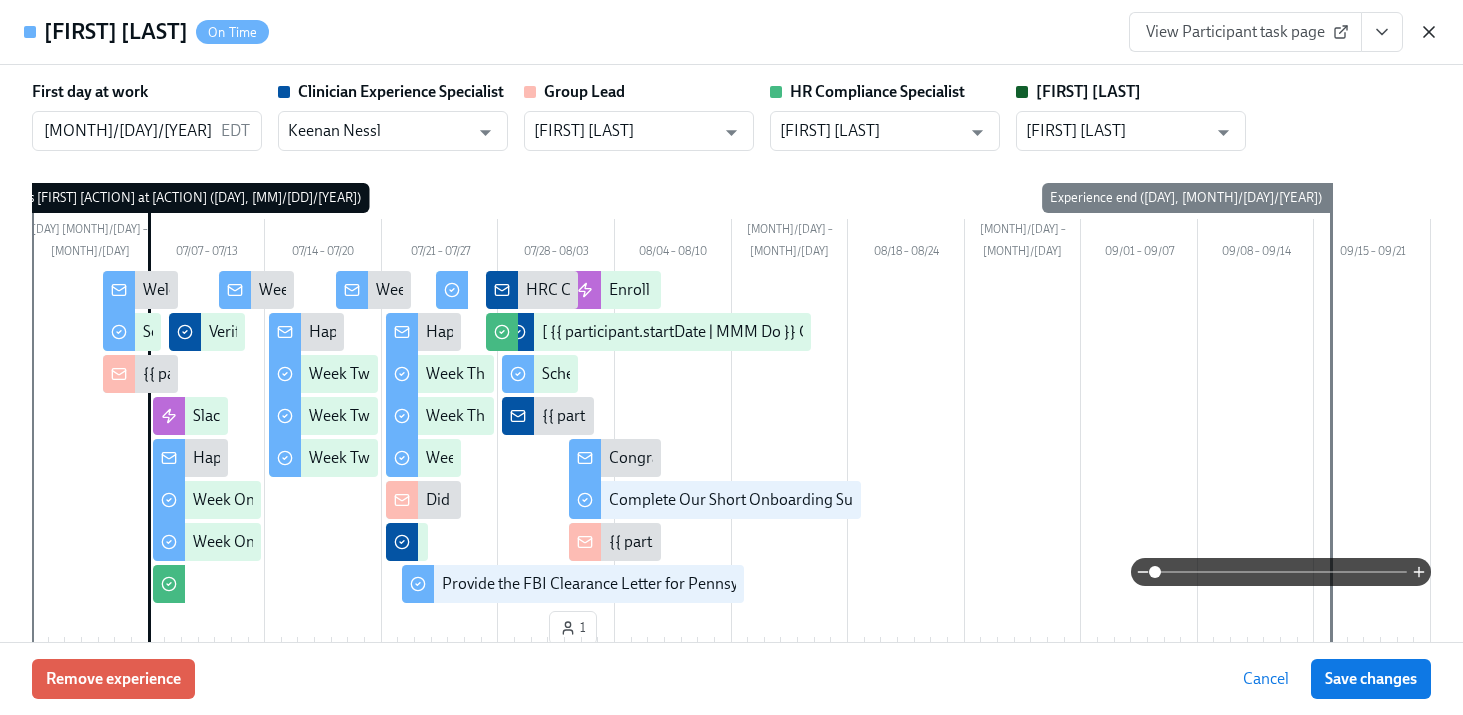 click 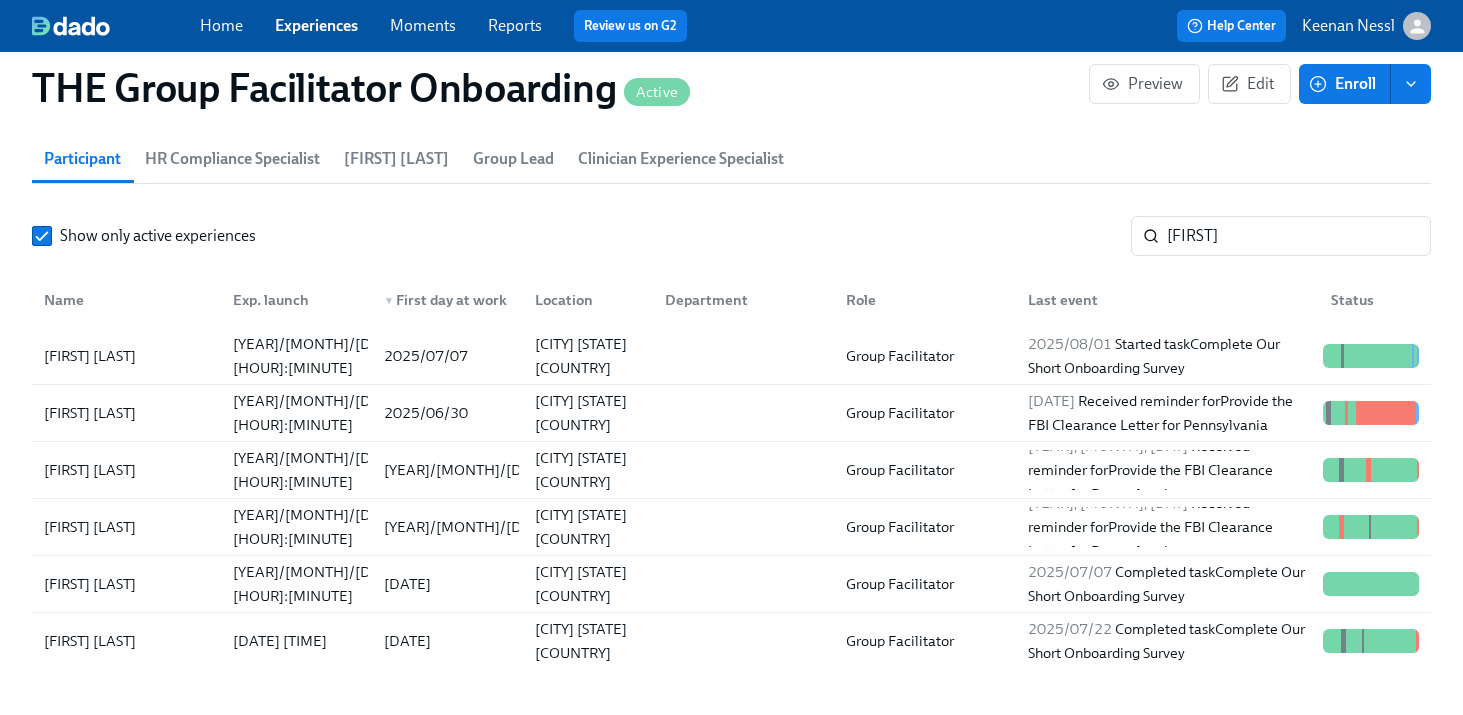 click on "Experiences" at bounding box center (316, 25) 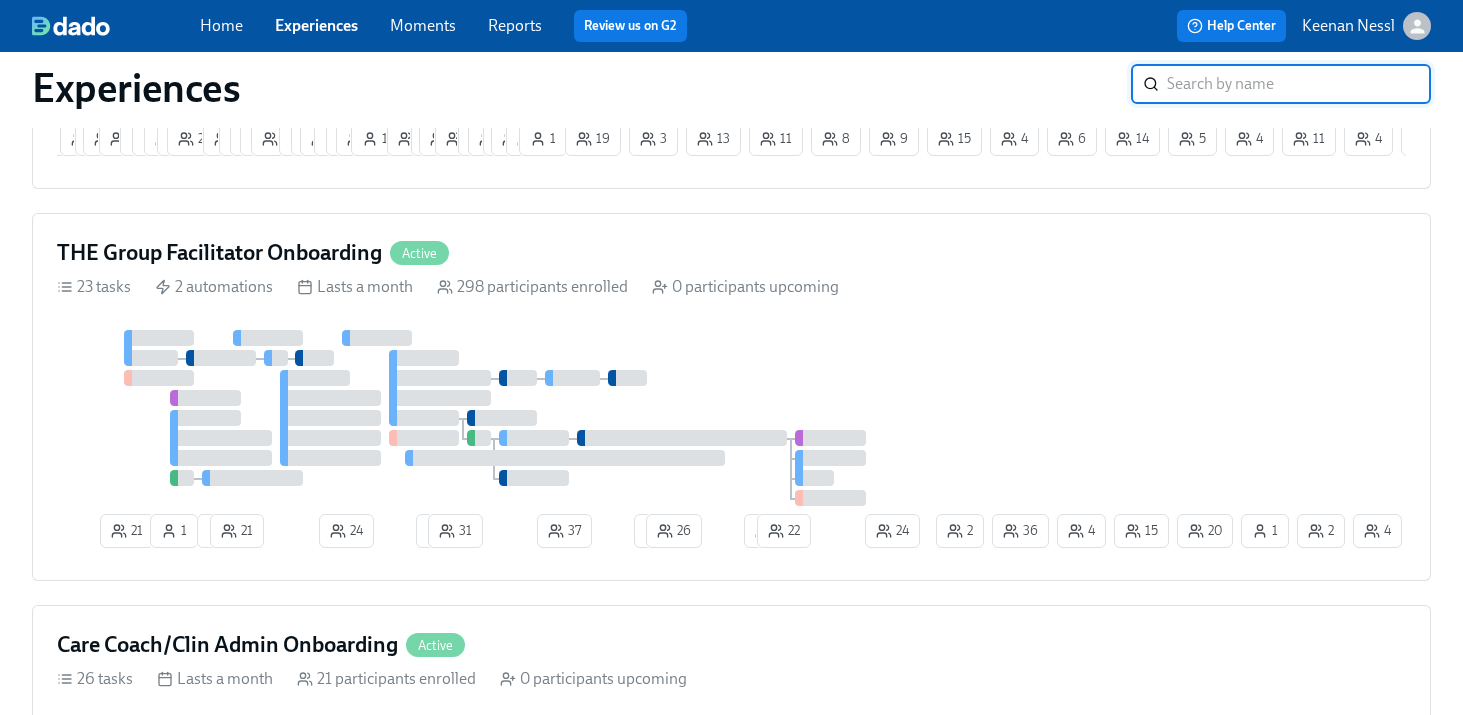scroll, scrollTop: 1170, scrollLeft: 0, axis: vertical 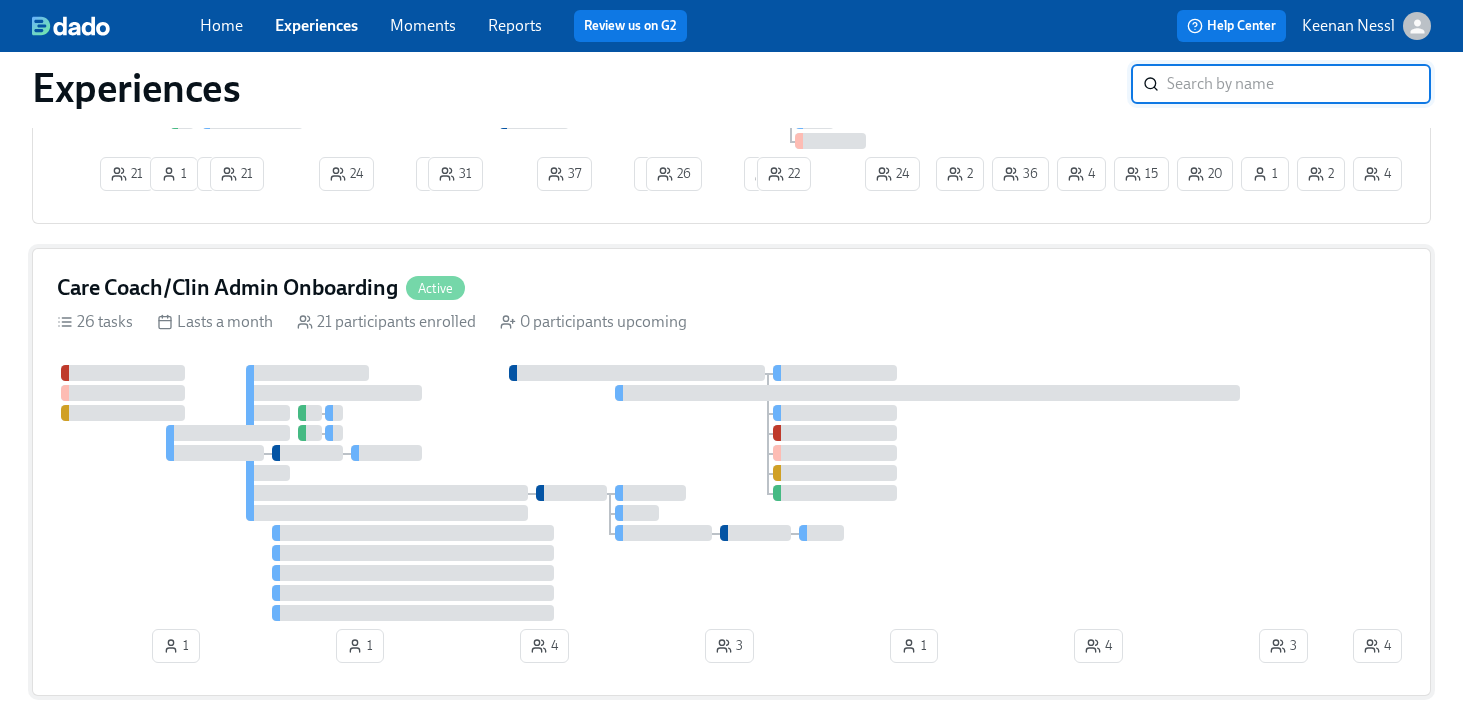 click at bounding box center (703, 493) 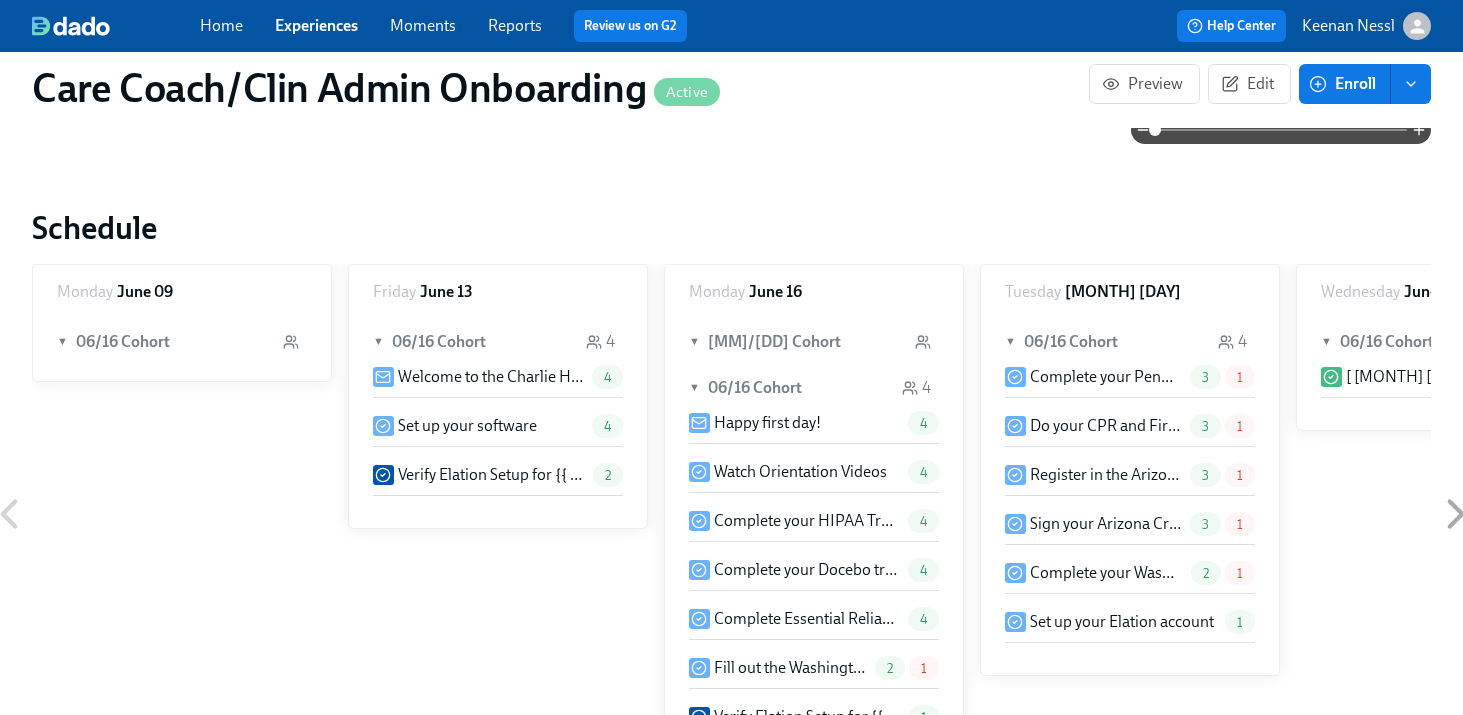 scroll, scrollTop: 0, scrollLeft: 0, axis: both 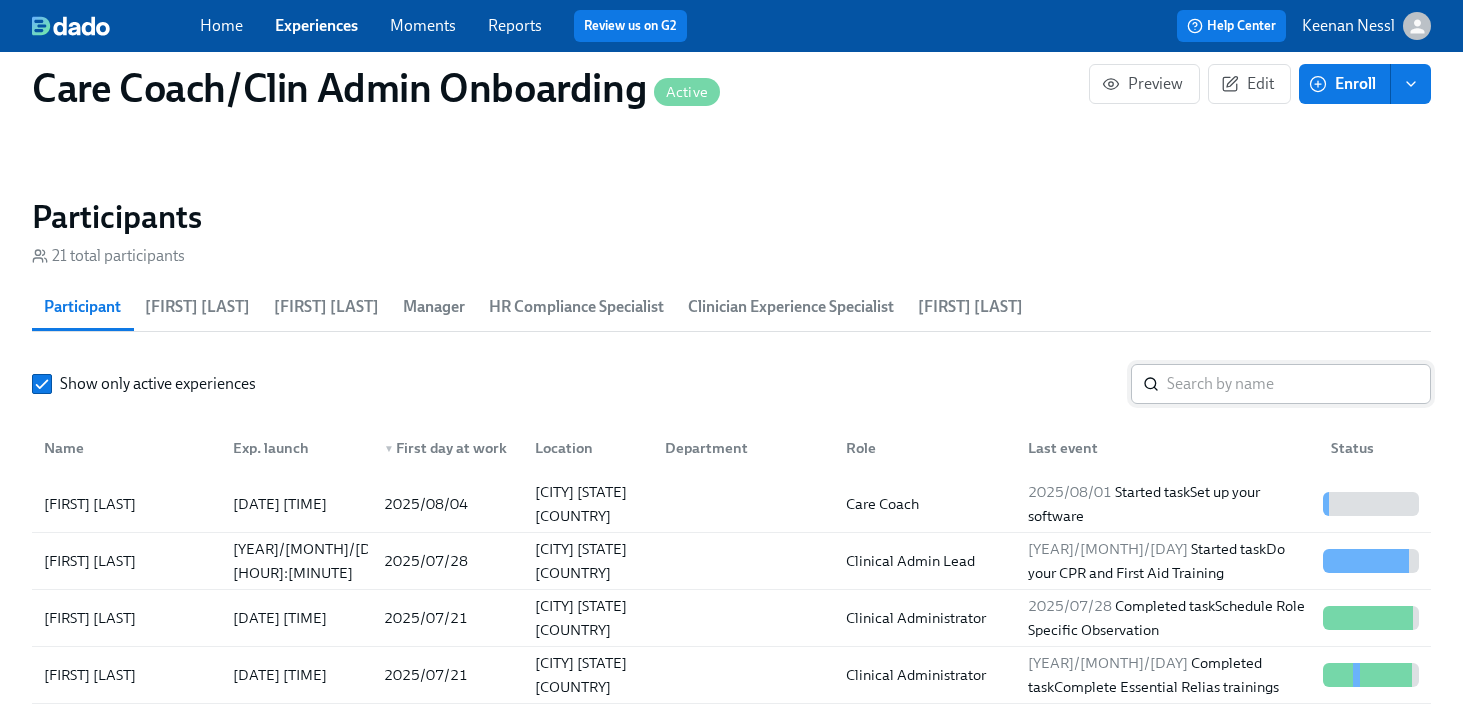 click at bounding box center [1299, 384] 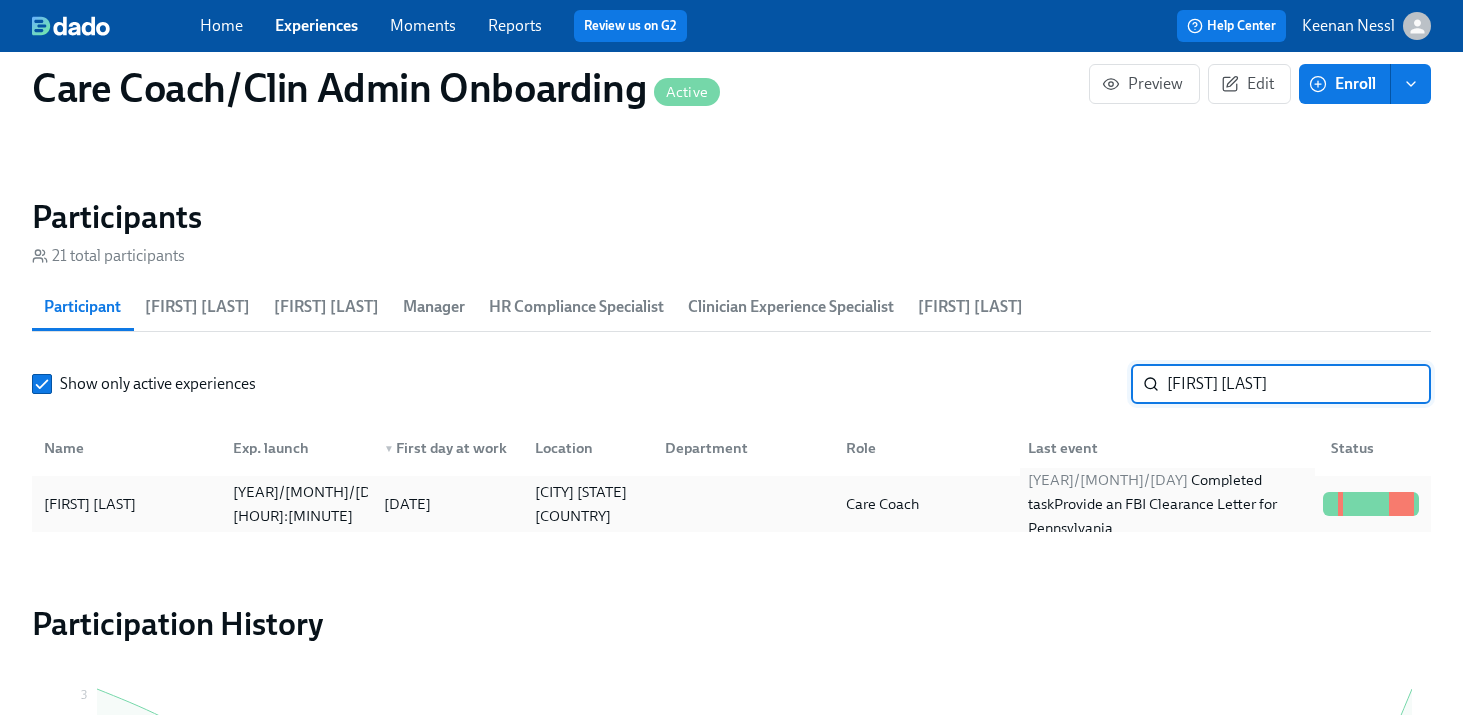 type on "[FIRST] [LAST]" 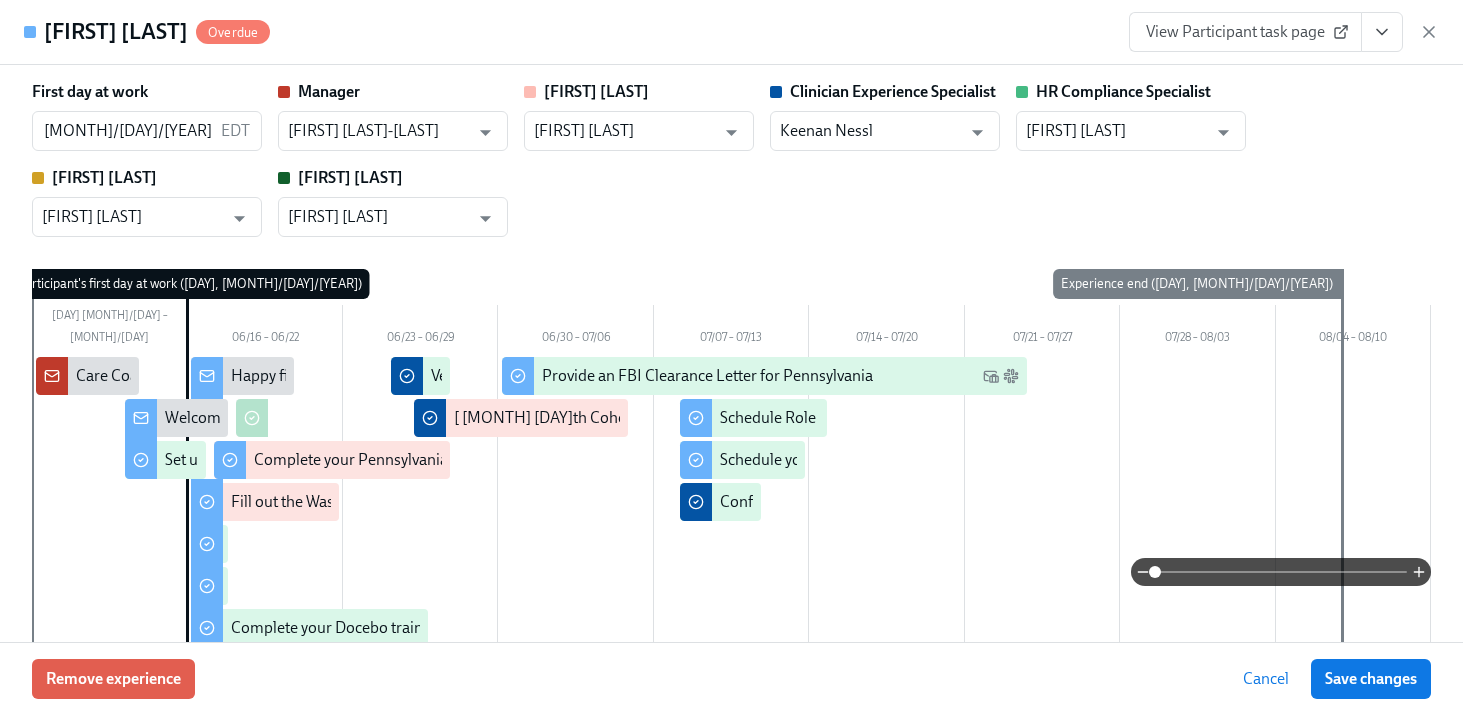 click on "View Participant task page" at bounding box center [1245, 32] 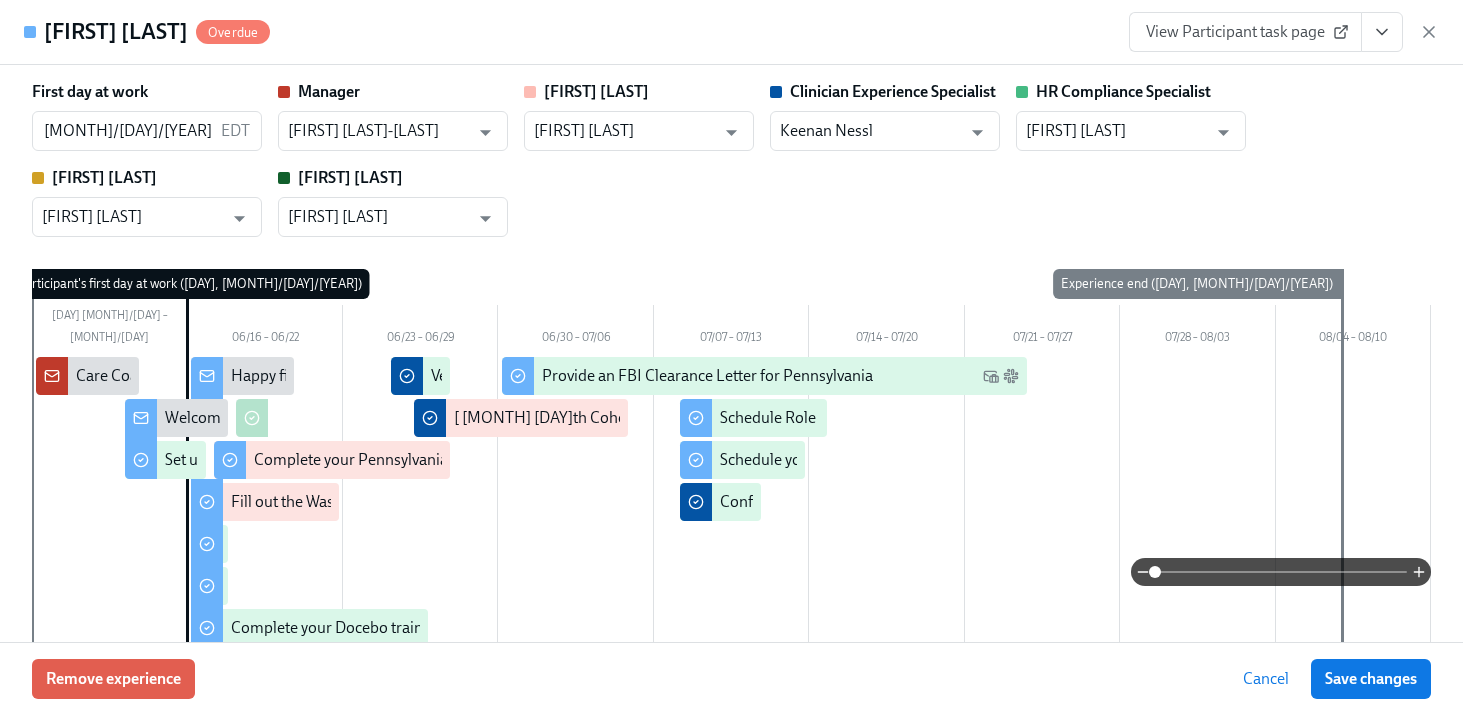 click on "View Participant task page" at bounding box center (1245, 32) 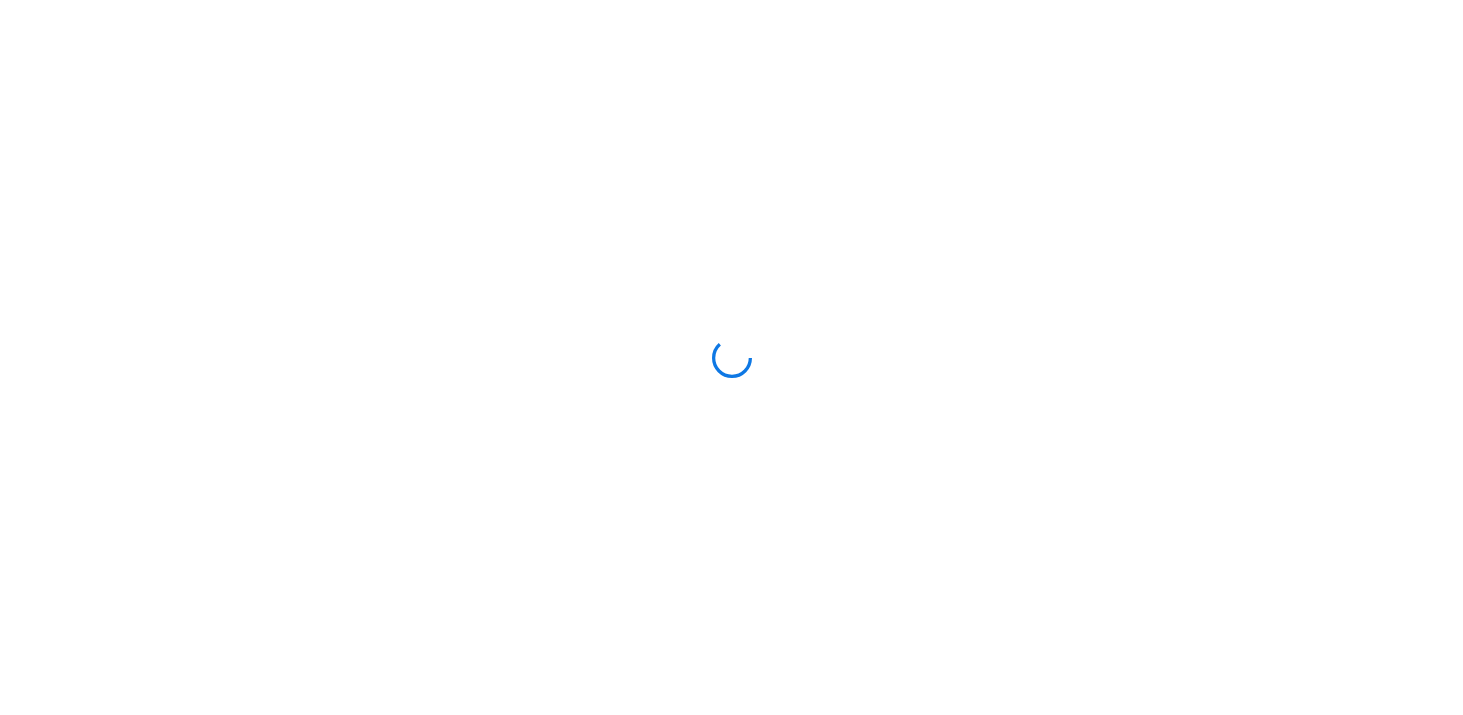 scroll, scrollTop: 0, scrollLeft: 0, axis: both 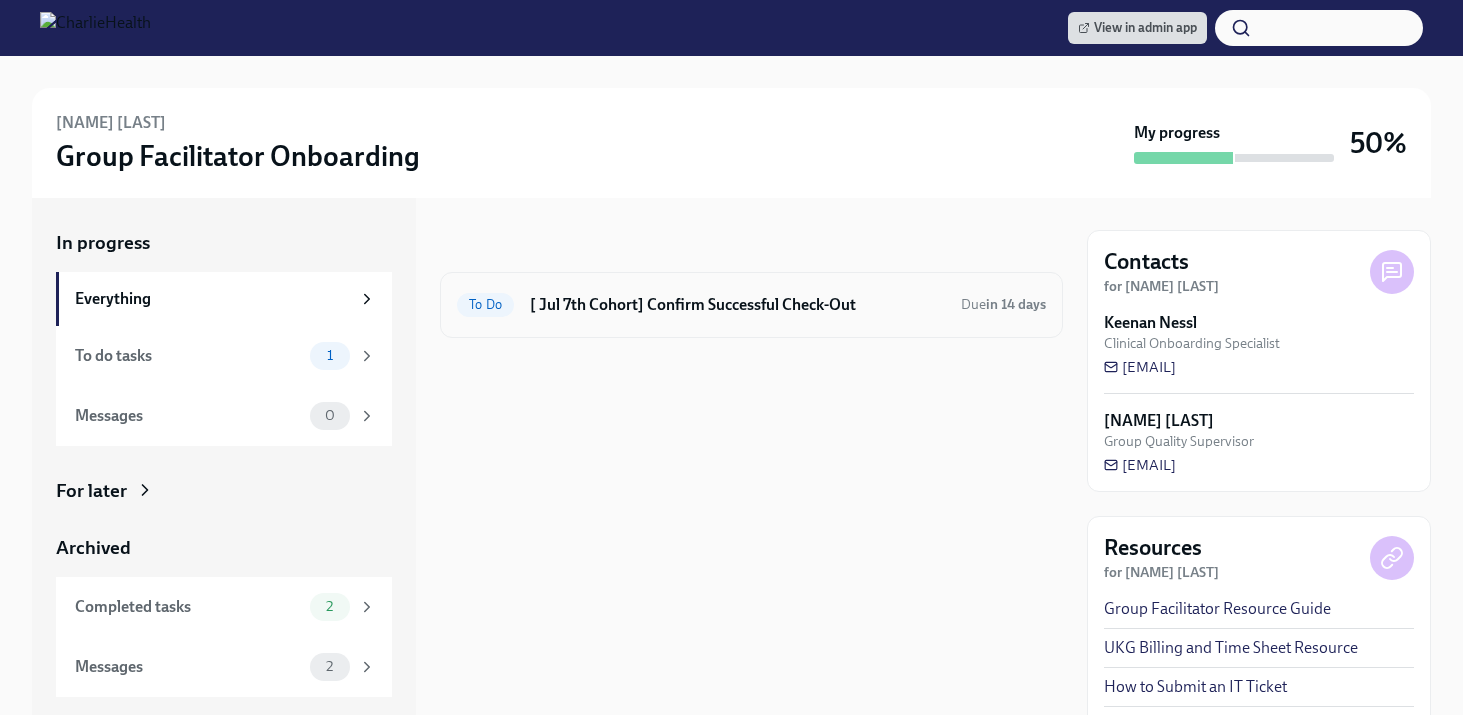 click on "[ Jul 7th Cohort] Confirm Successful Check-Out" at bounding box center (737, 305) 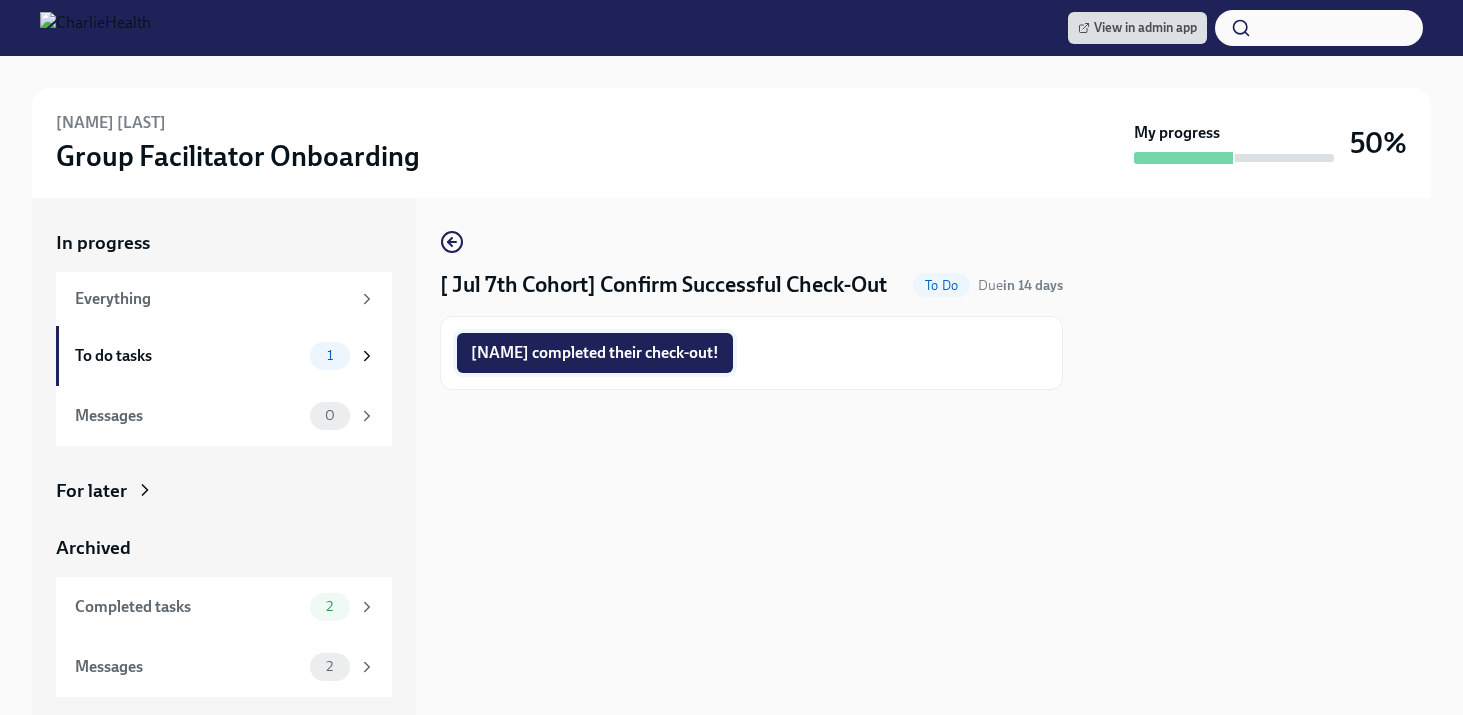 click on "[NAME] completed their check-out!" at bounding box center [595, 353] 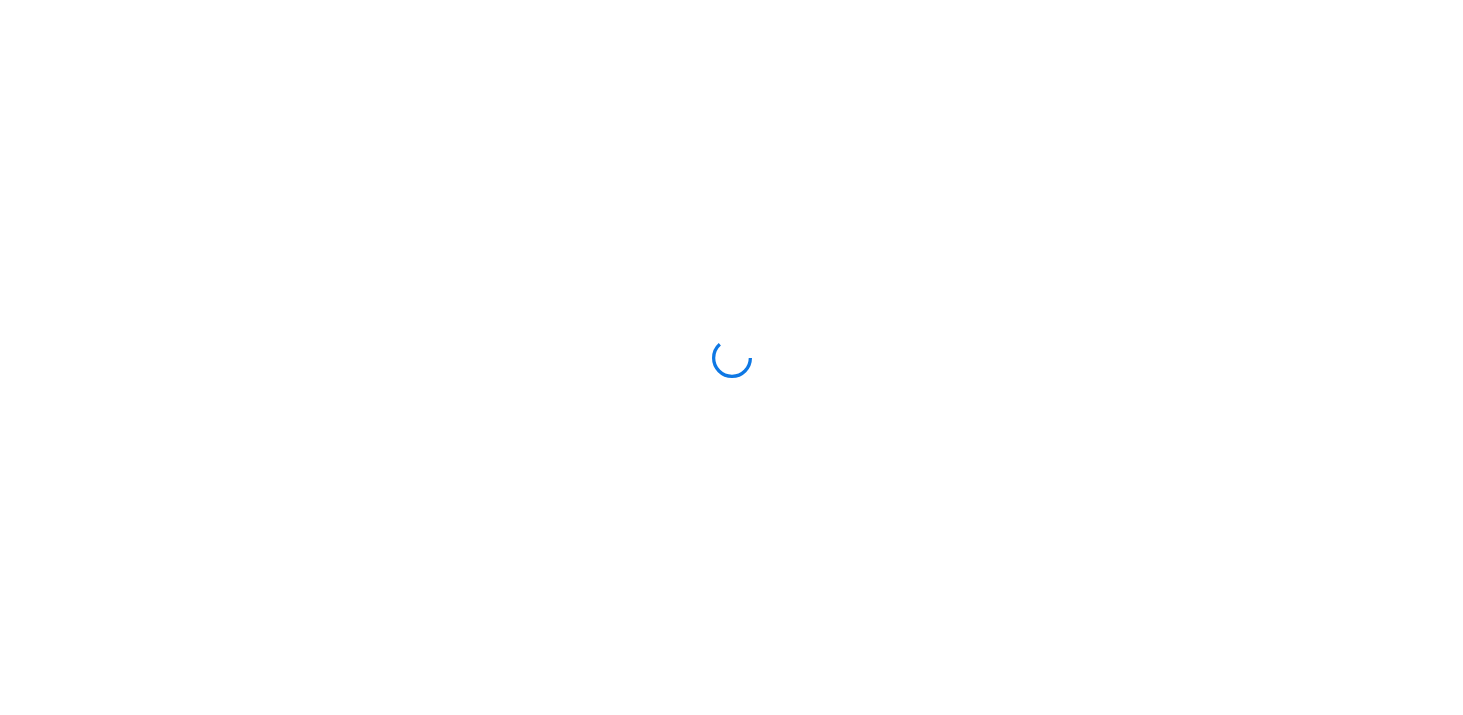 scroll, scrollTop: 0, scrollLeft: 0, axis: both 